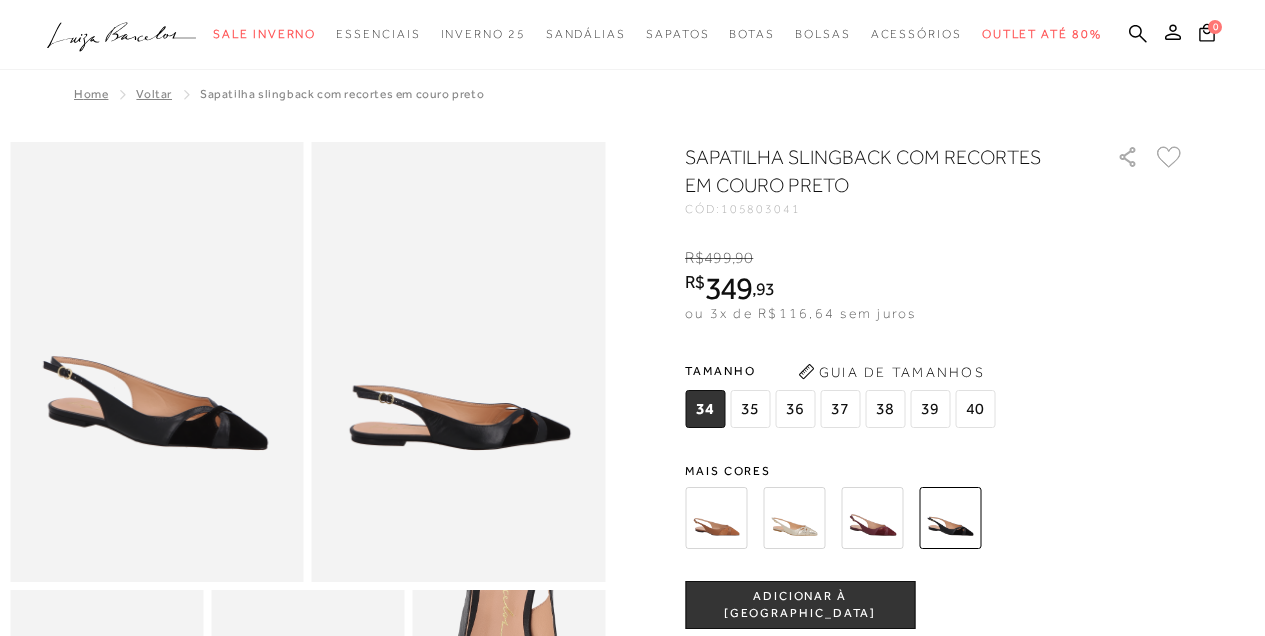 scroll, scrollTop: 0, scrollLeft: 0, axis: both 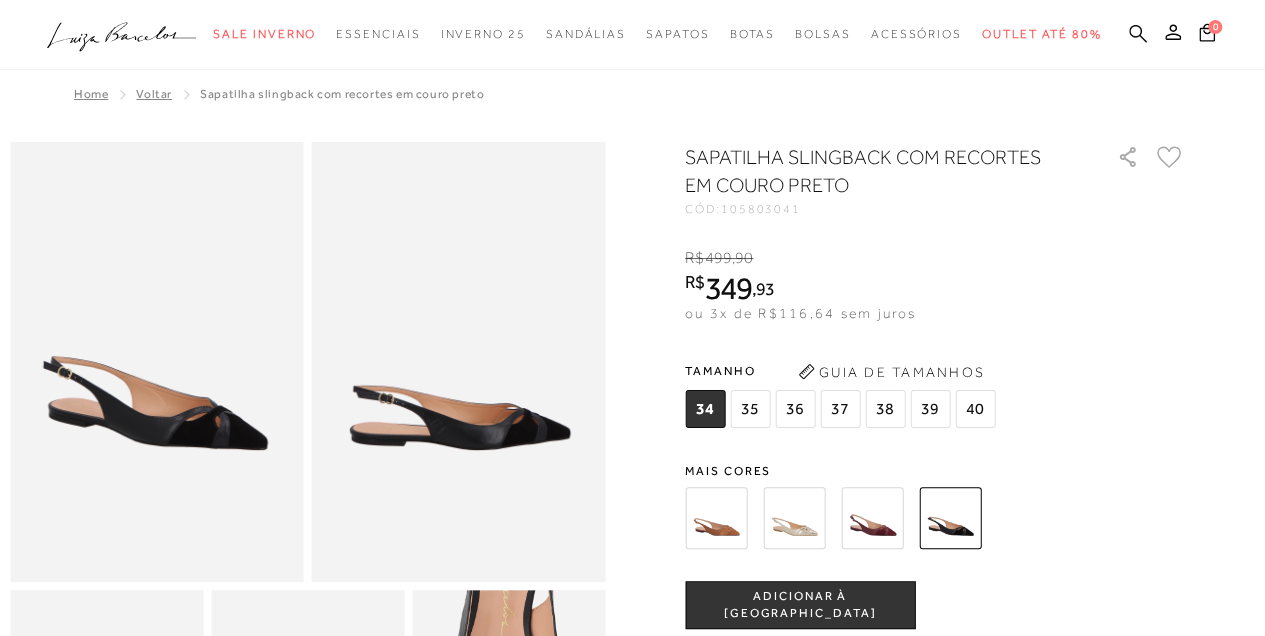 click 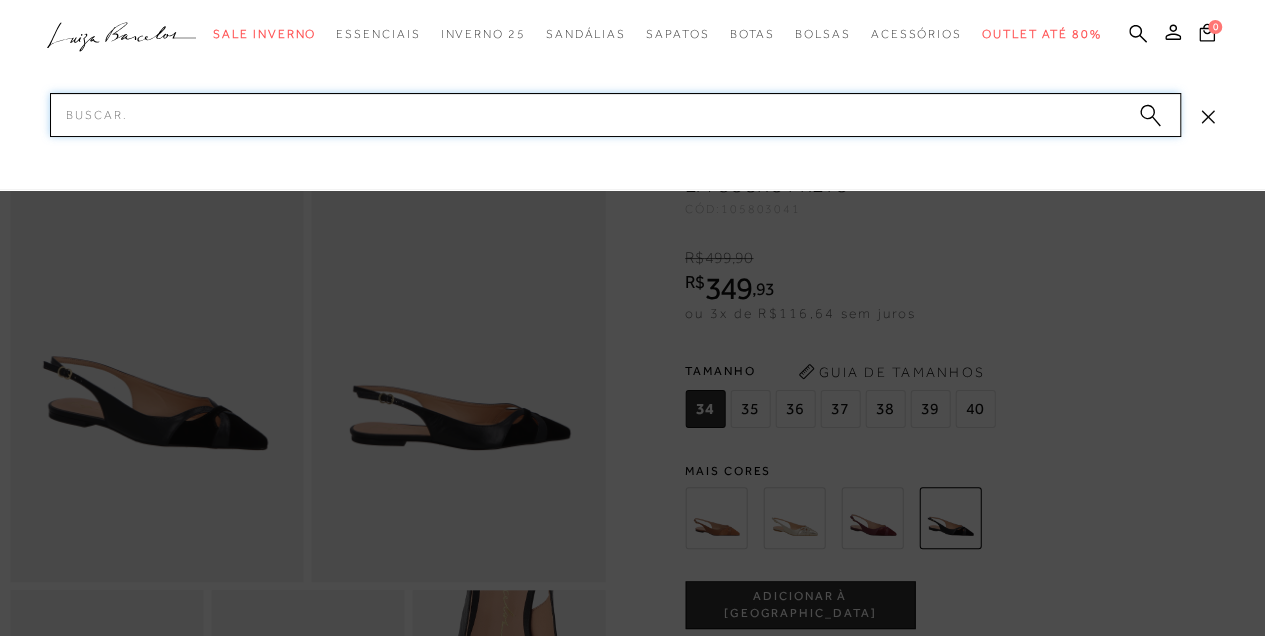click on "Pesquisar" at bounding box center [615, 115] 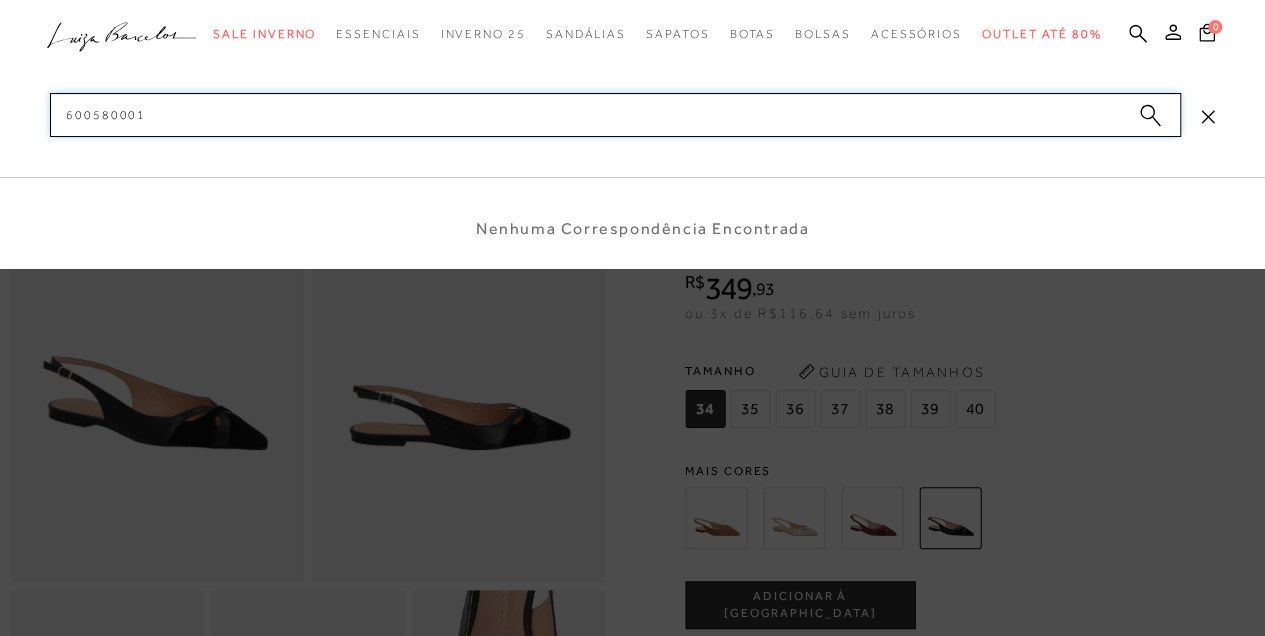 type on "6005800011" 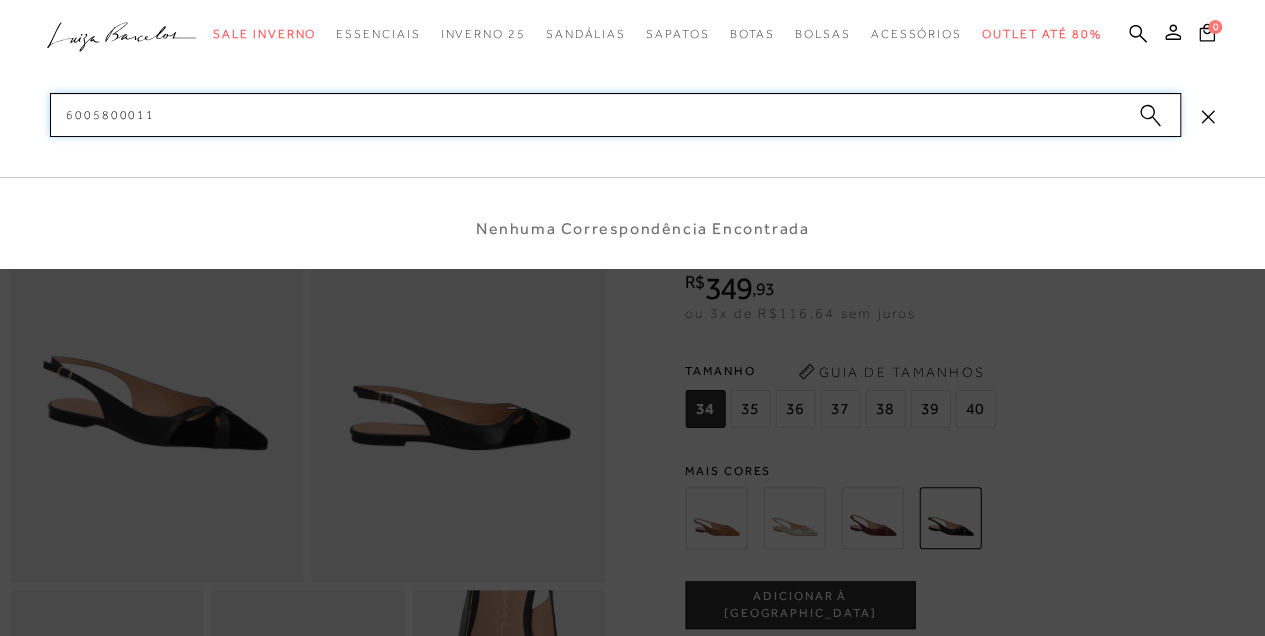 type 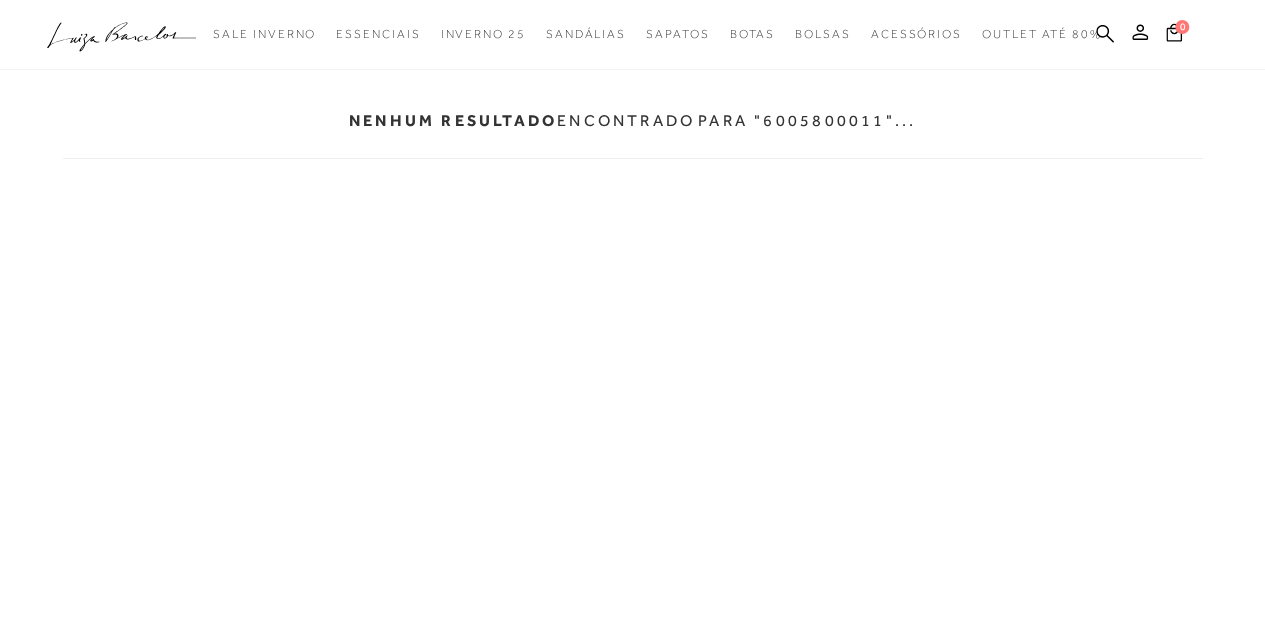 scroll, scrollTop: 0, scrollLeft: 0, axis: both 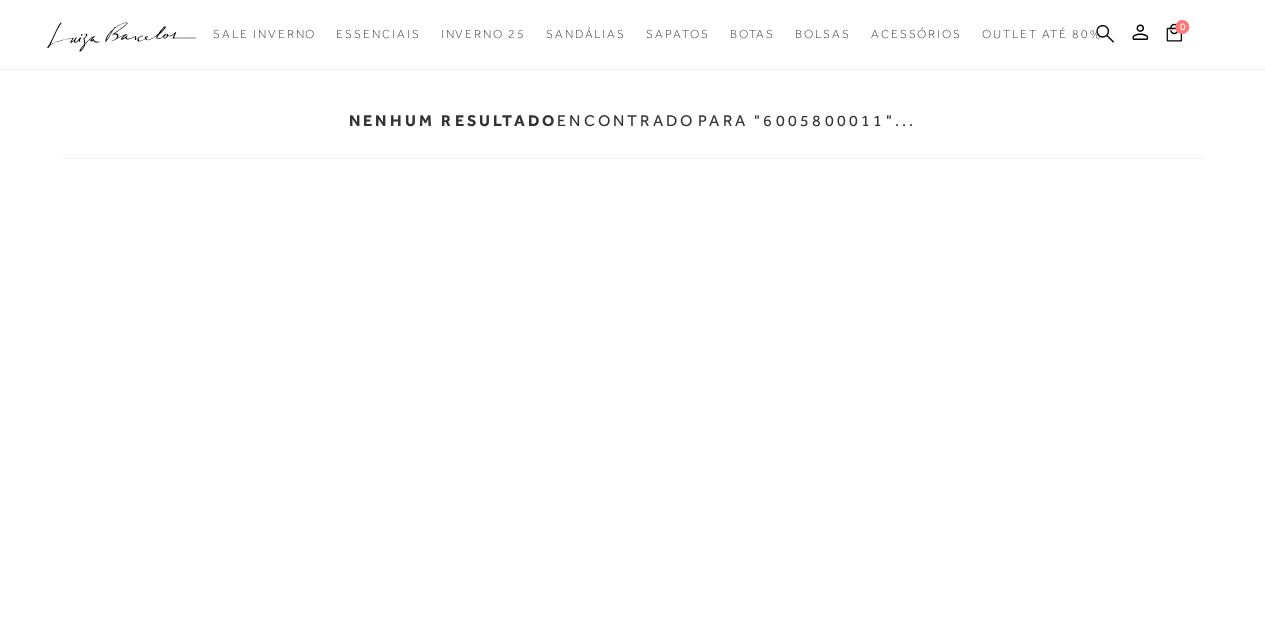 click 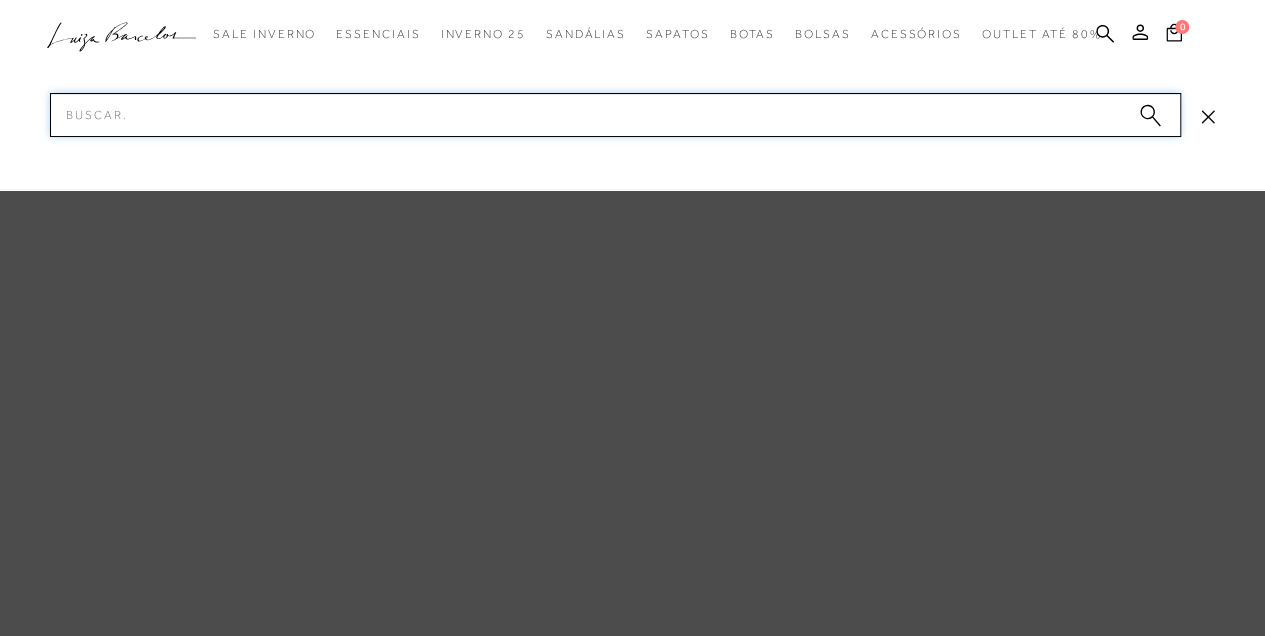 click on "Pesquisar" at bounding box center (615, 115) 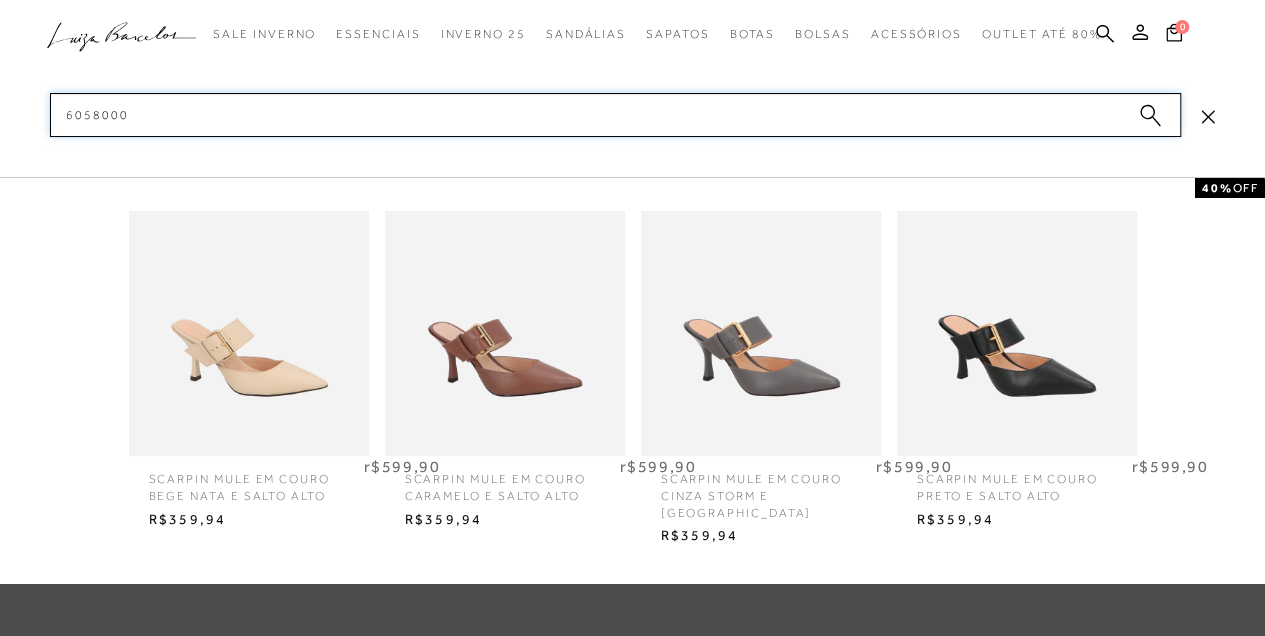 type on "60580001" 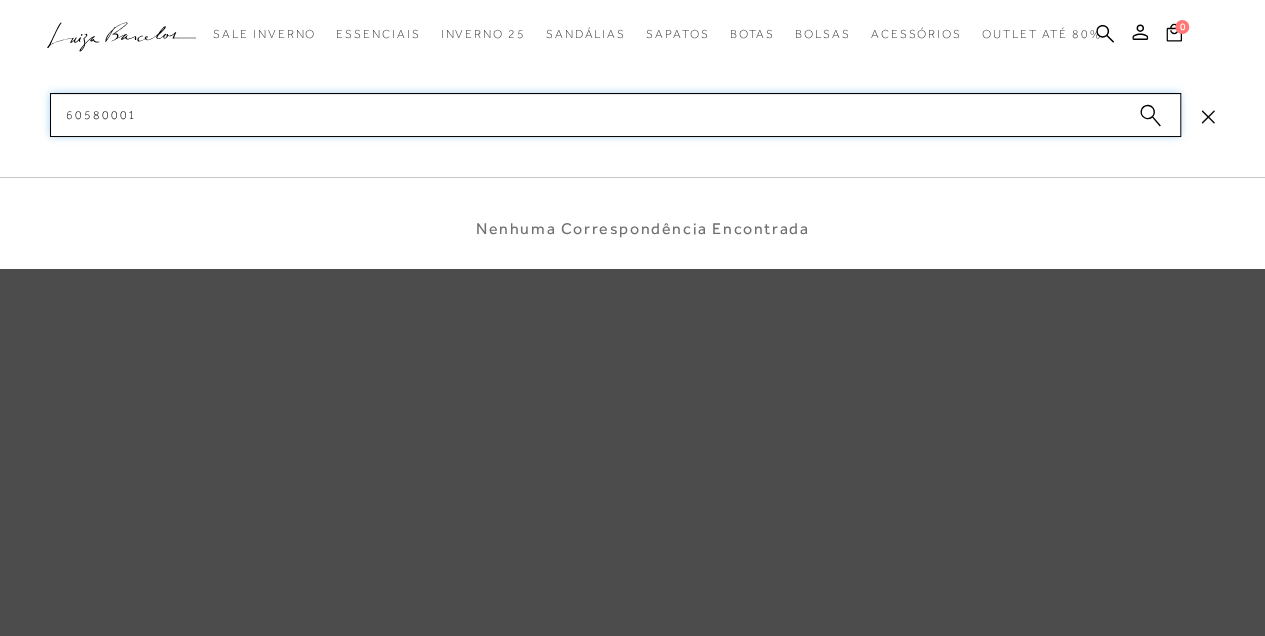 type 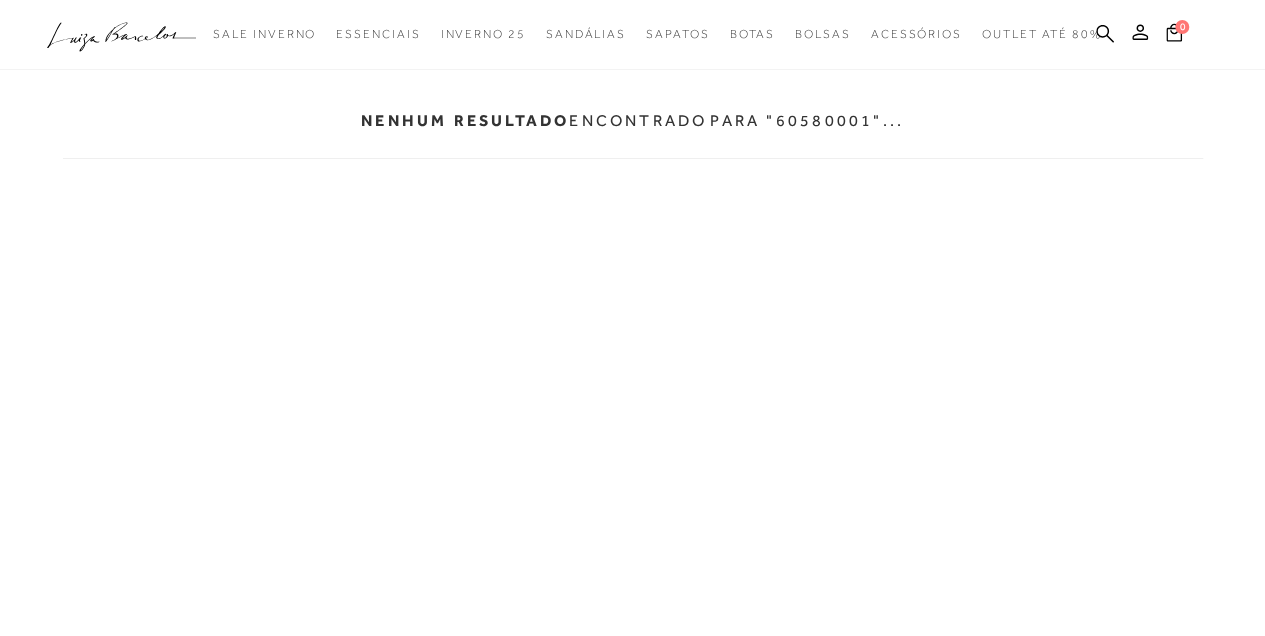 scroll, scrollTop: 0, scrollLeft: 0, axis: both 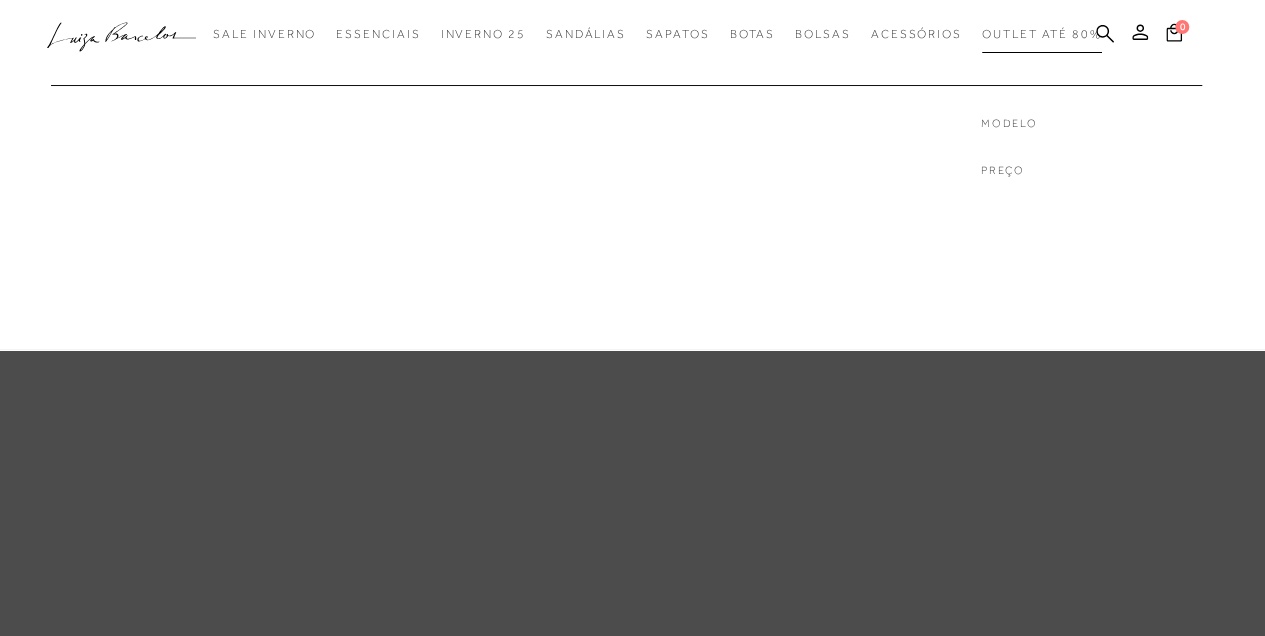 click on "Outlet até 80%" at bounding box center [1042, 34] 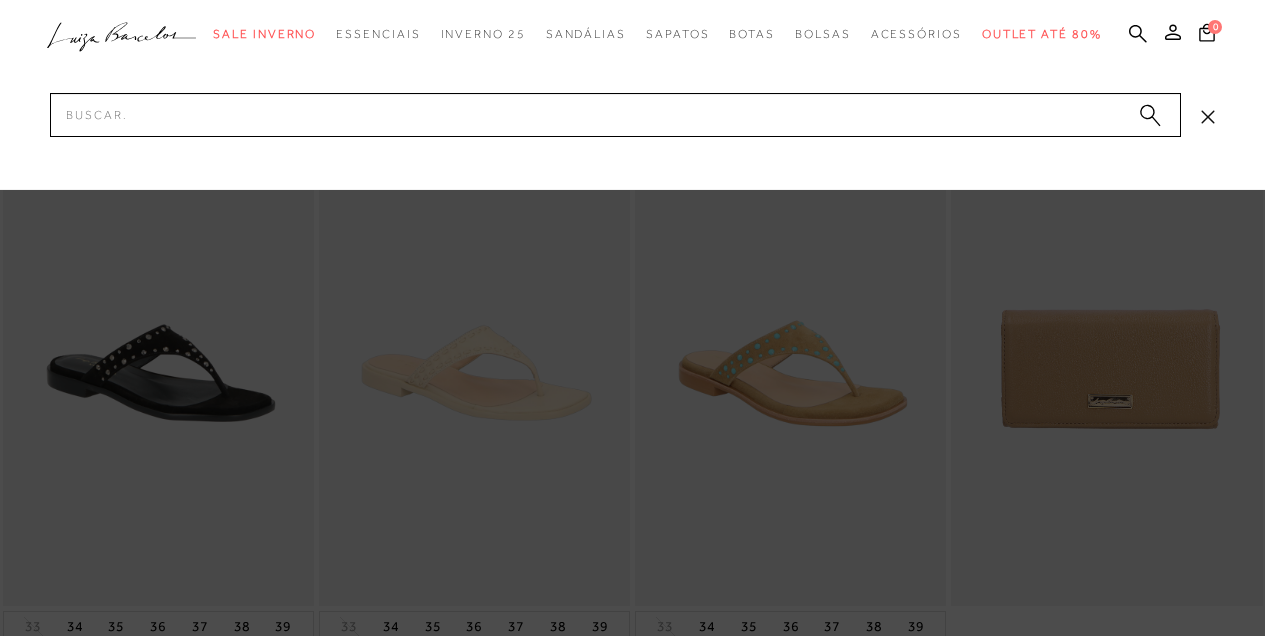 scroll, scrollTop: 0, scrollLeft: 0, axis: both 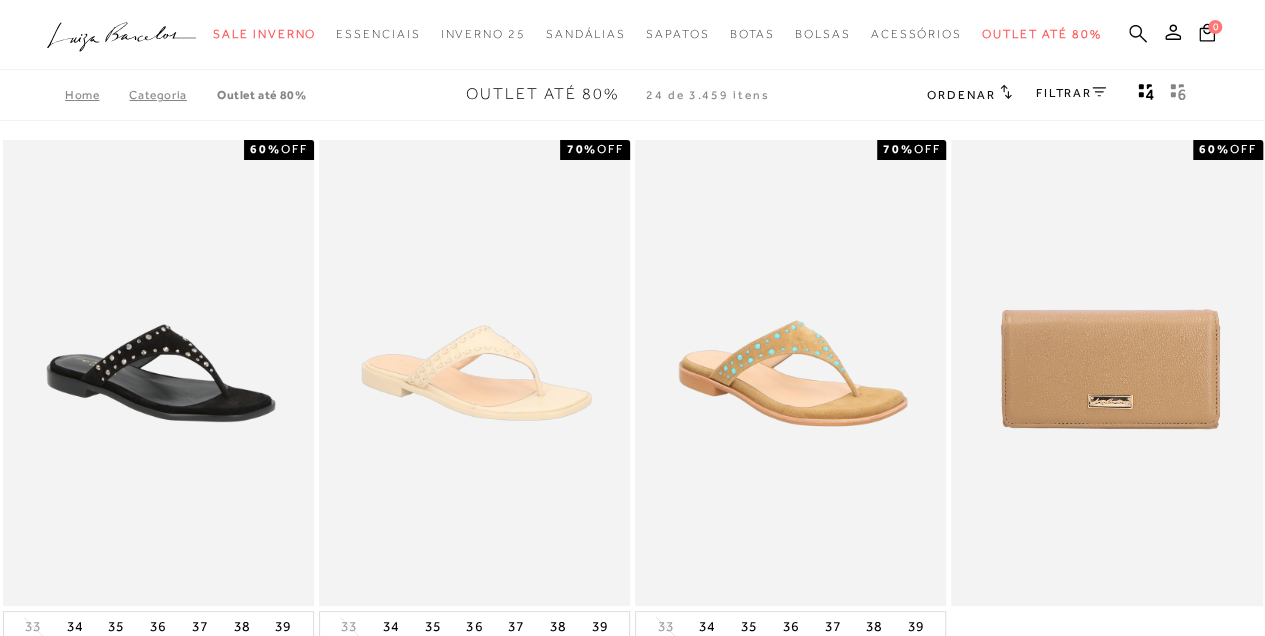 click 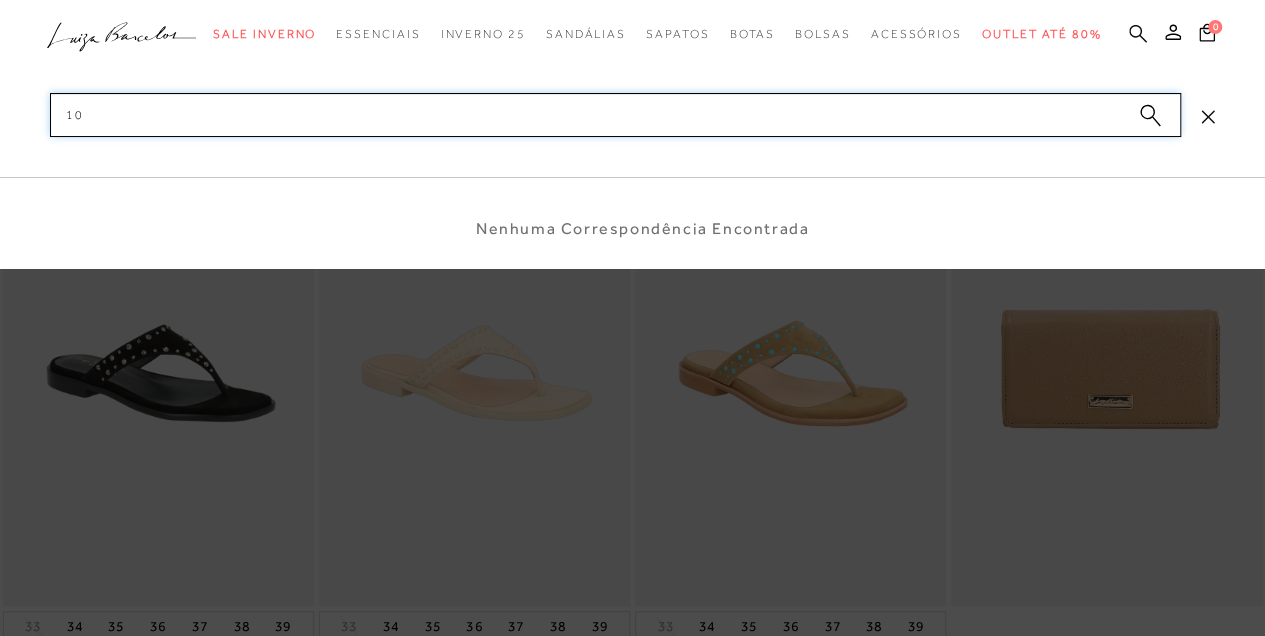 type on "1" 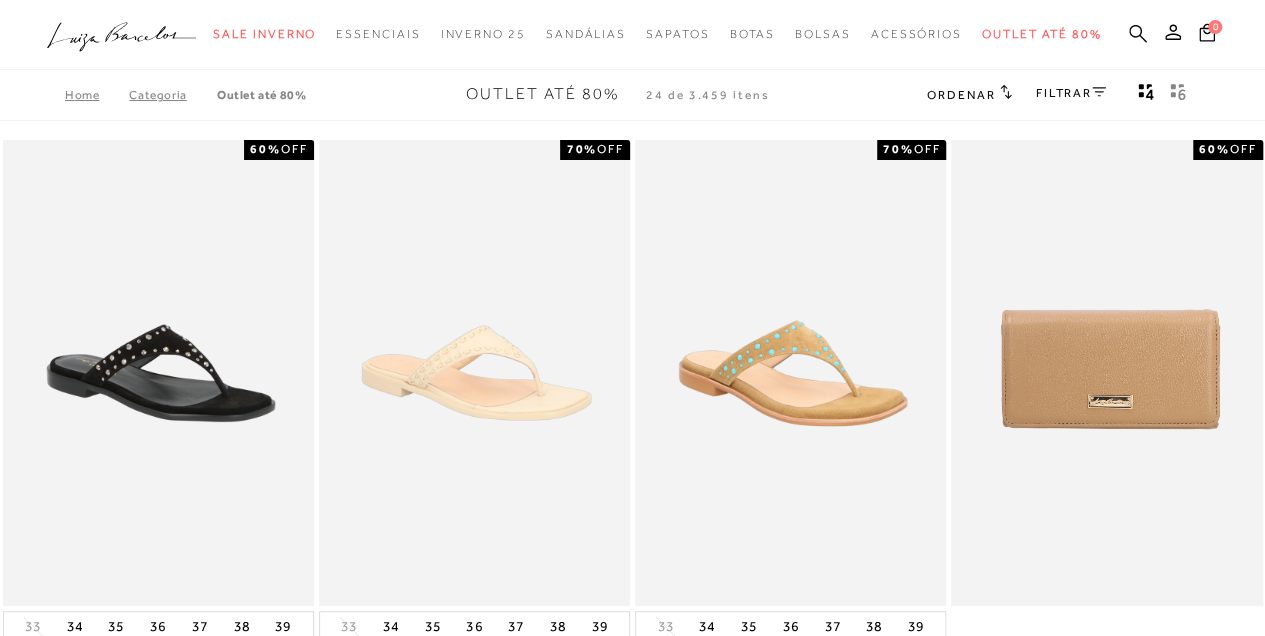 click 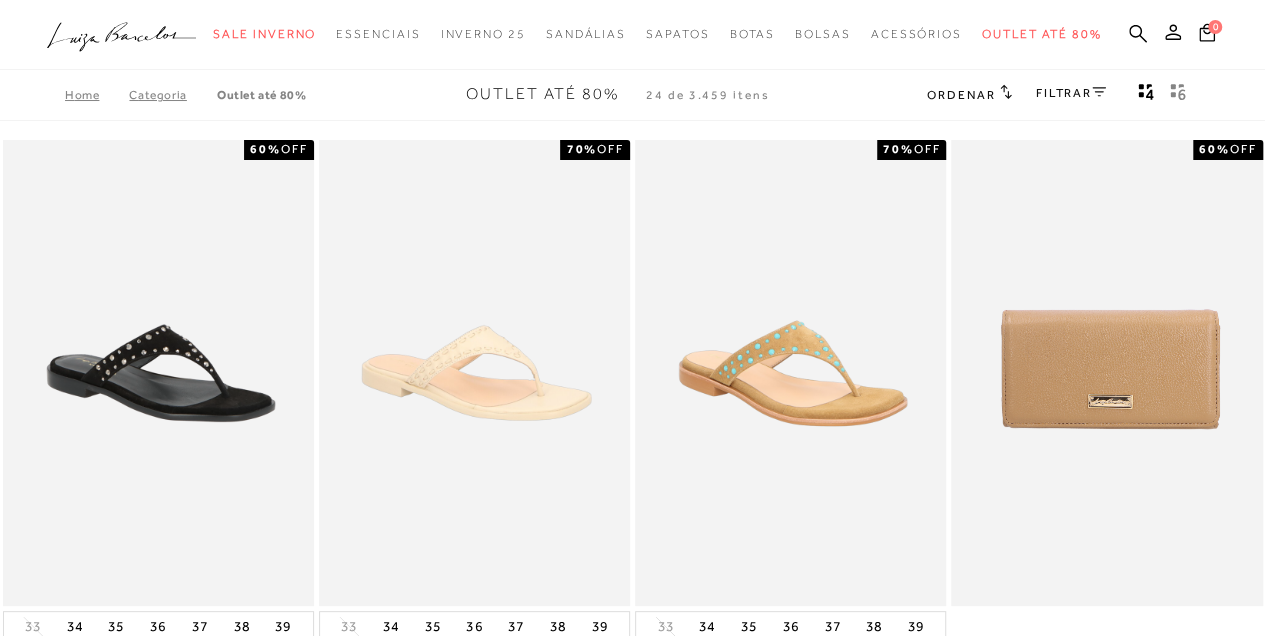 click at bounding box center (632, 35) 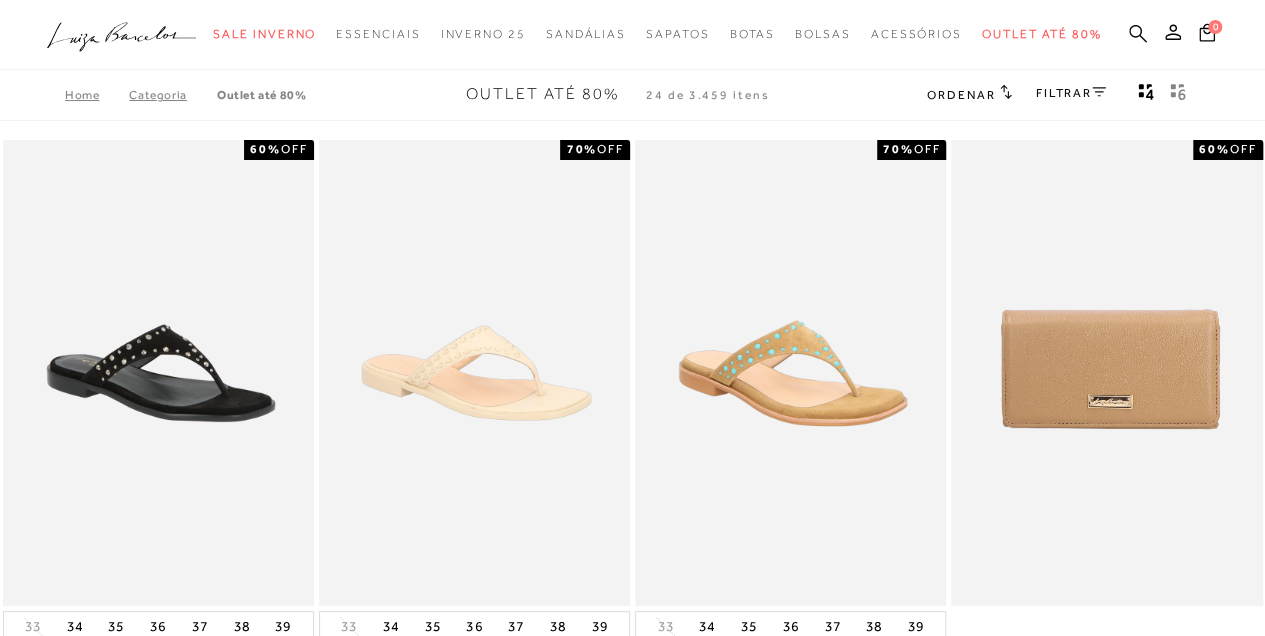 click 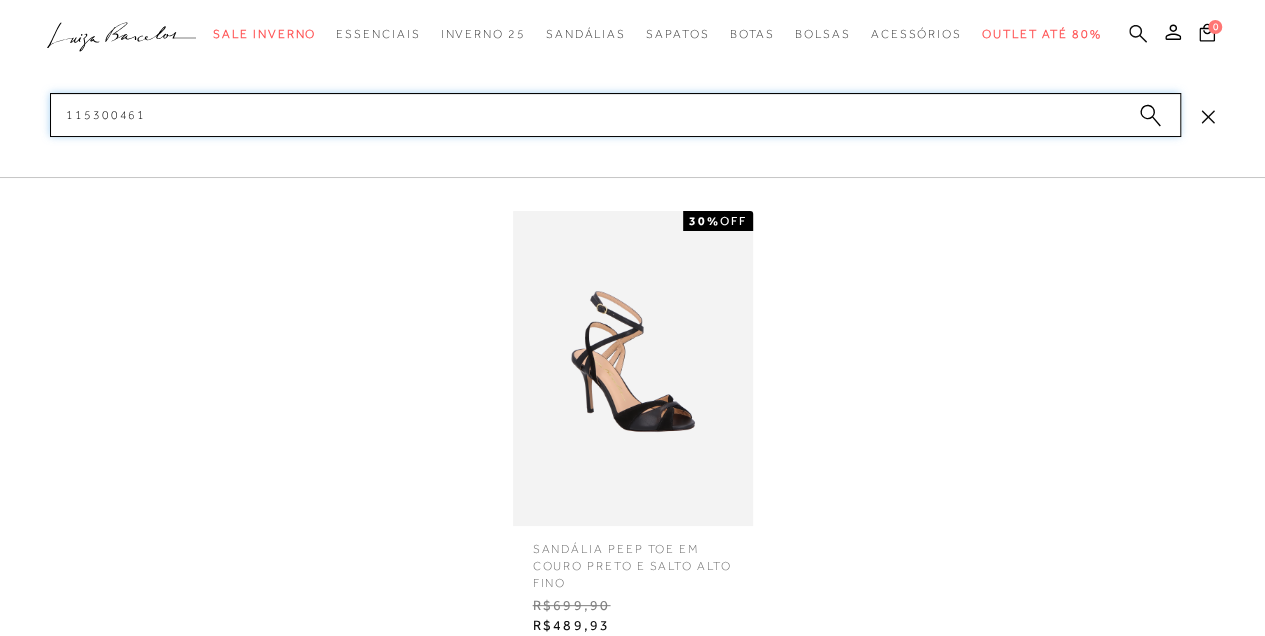 type on "115300461" 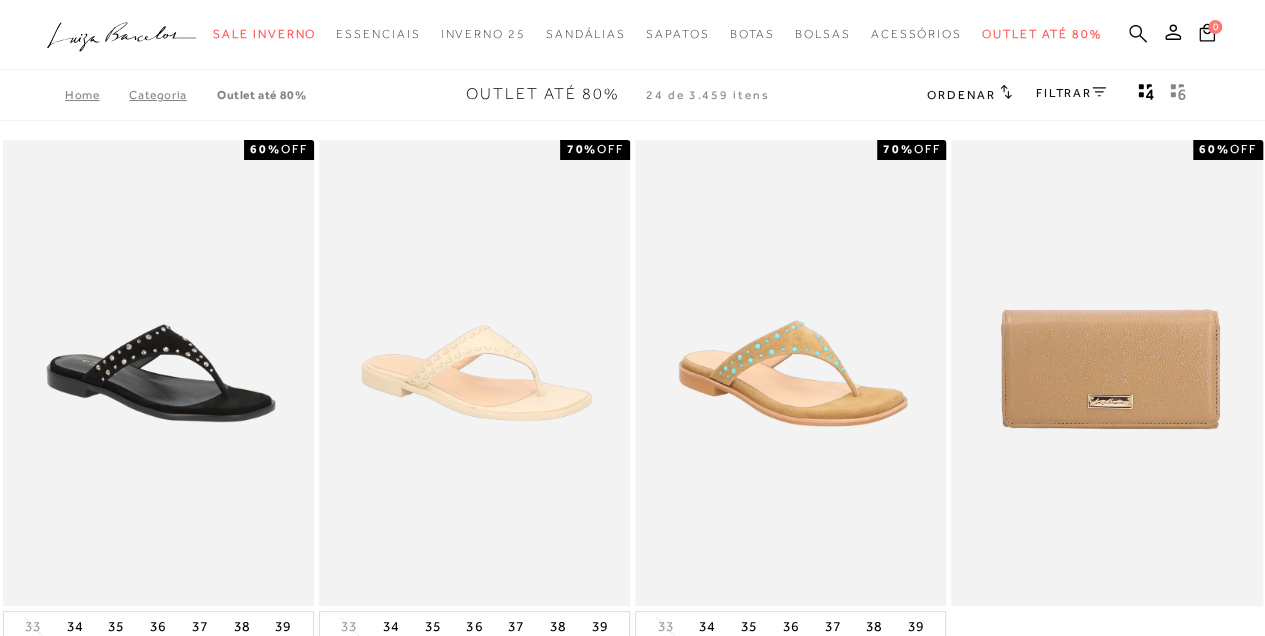 click 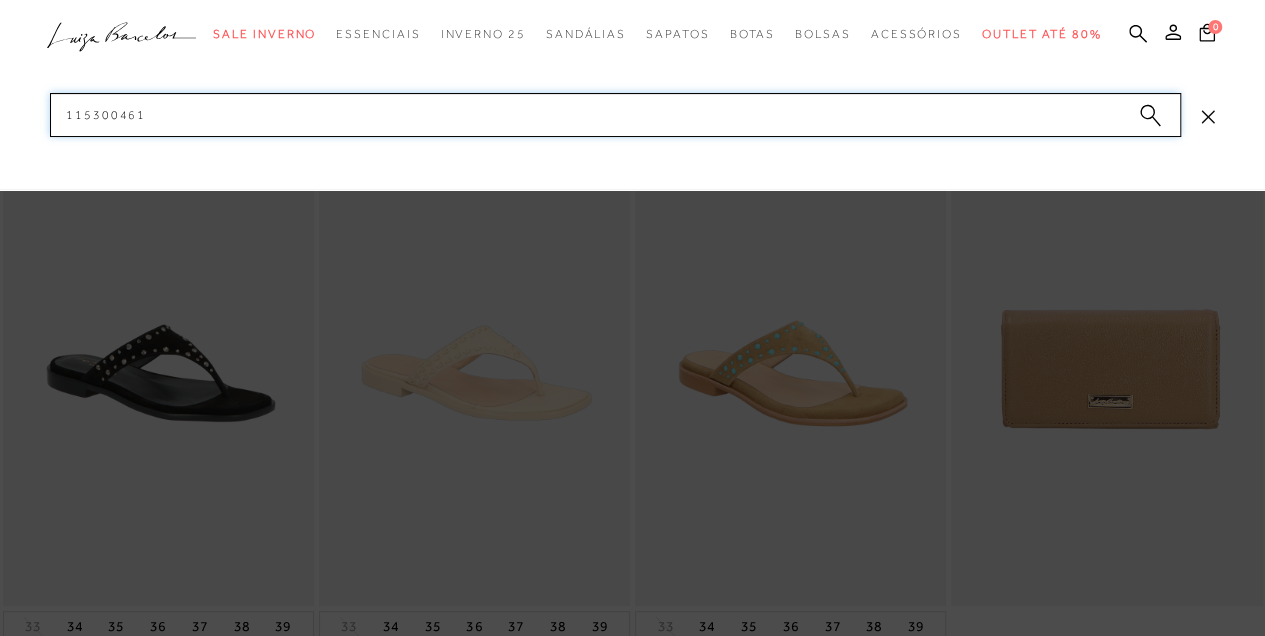 drag, startPoint x: 213, startPoint y: 118, endPoint x: -3, endPoint y: 96, distance: 217.11748 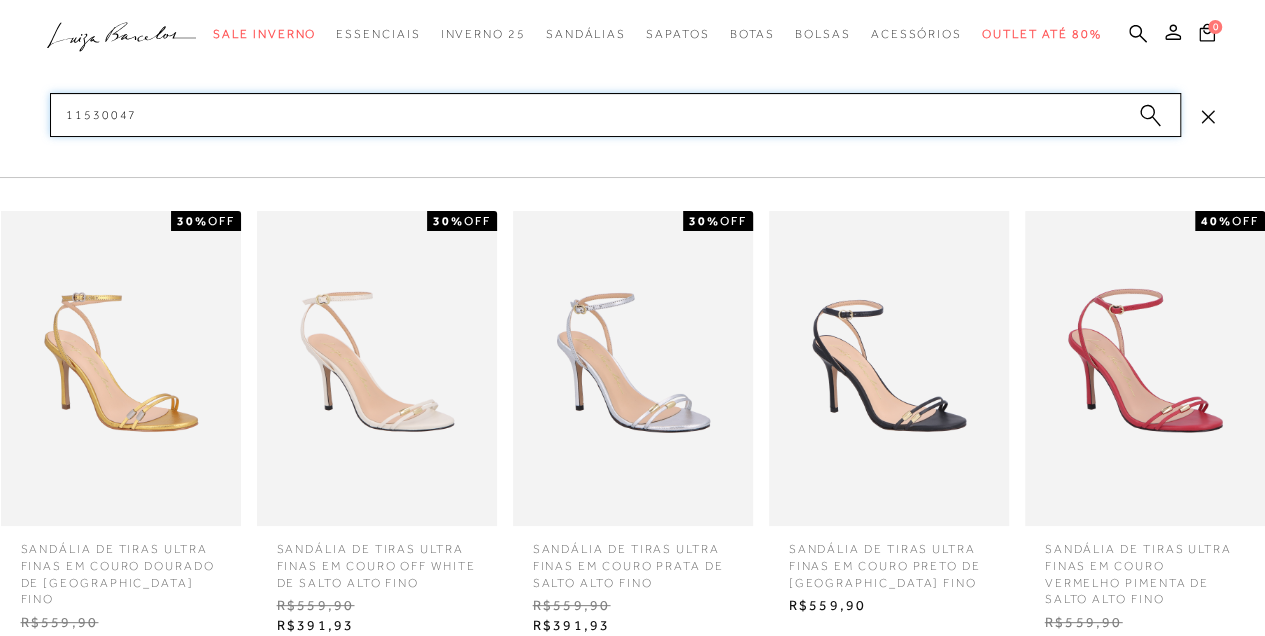 type on "11530047" 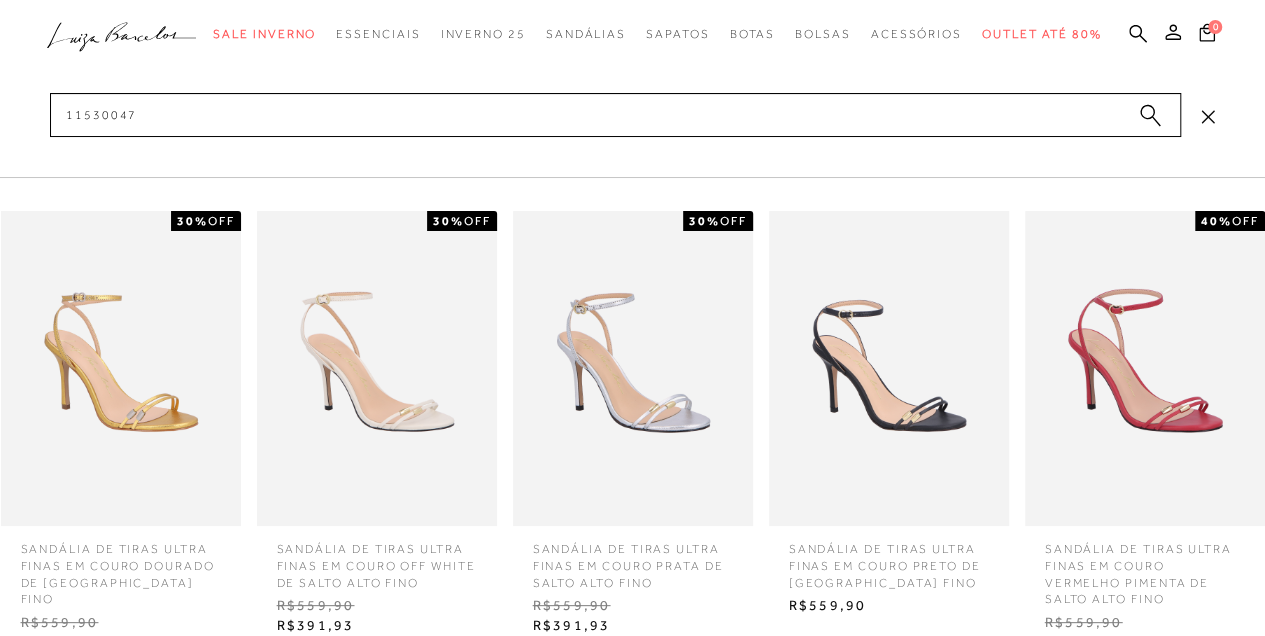 click at bounding box center (121, 368) 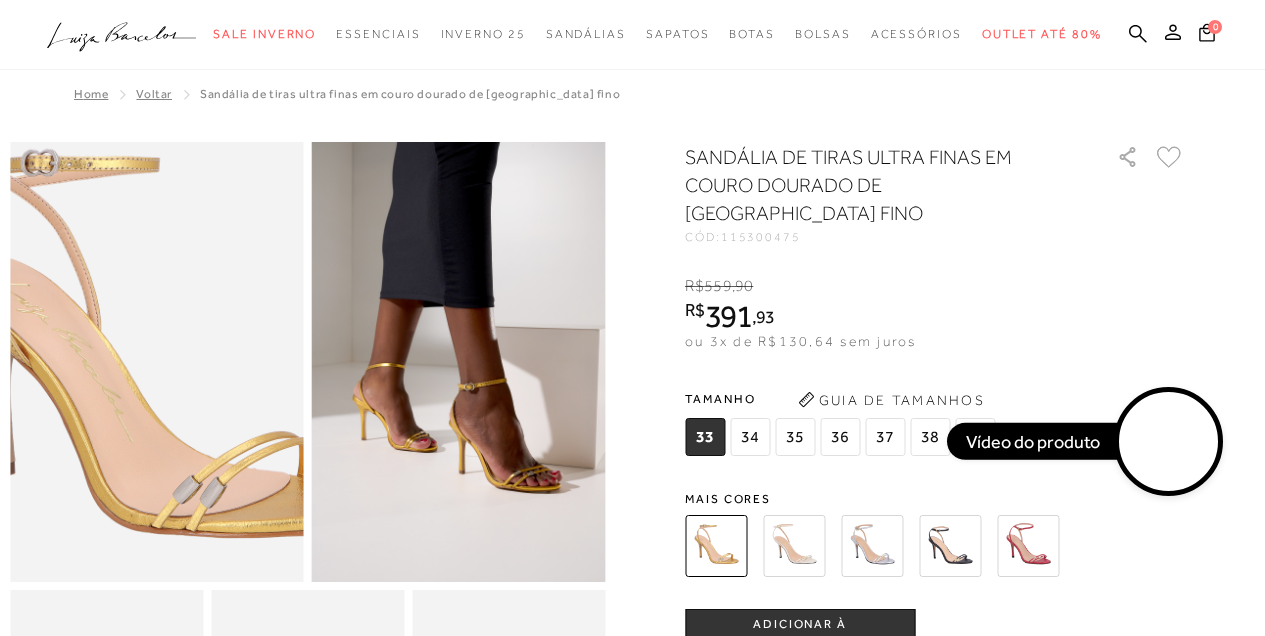 scroll, scrollTop: 0, scrollLeft: 0, axis: both 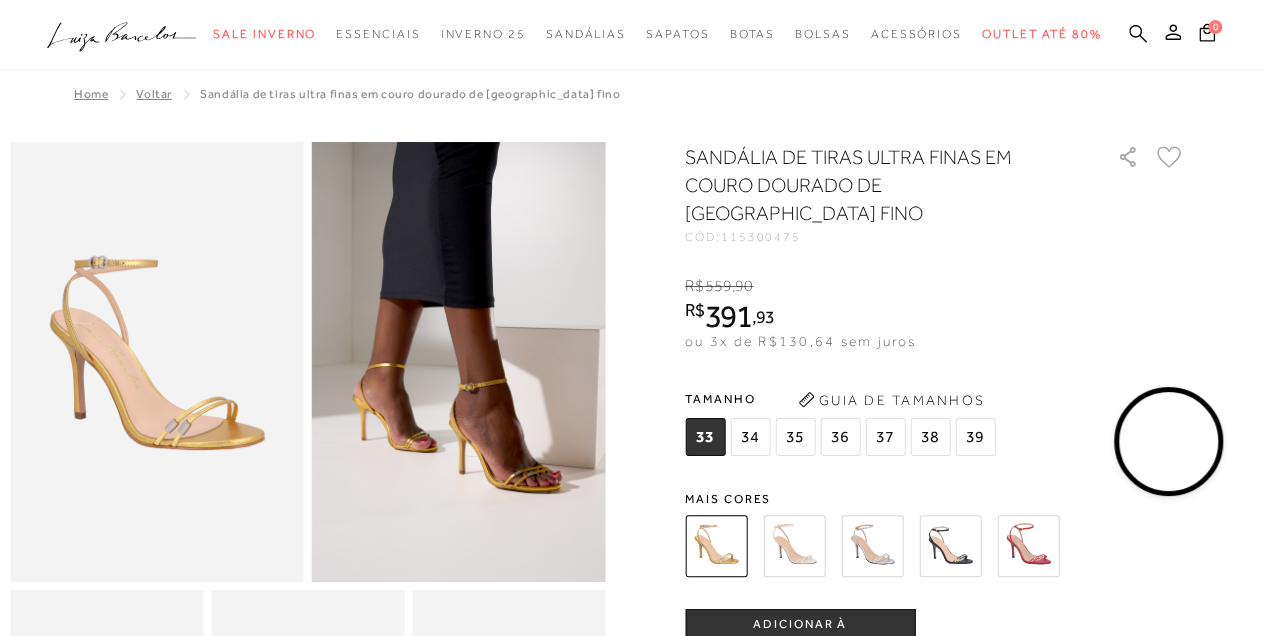 click 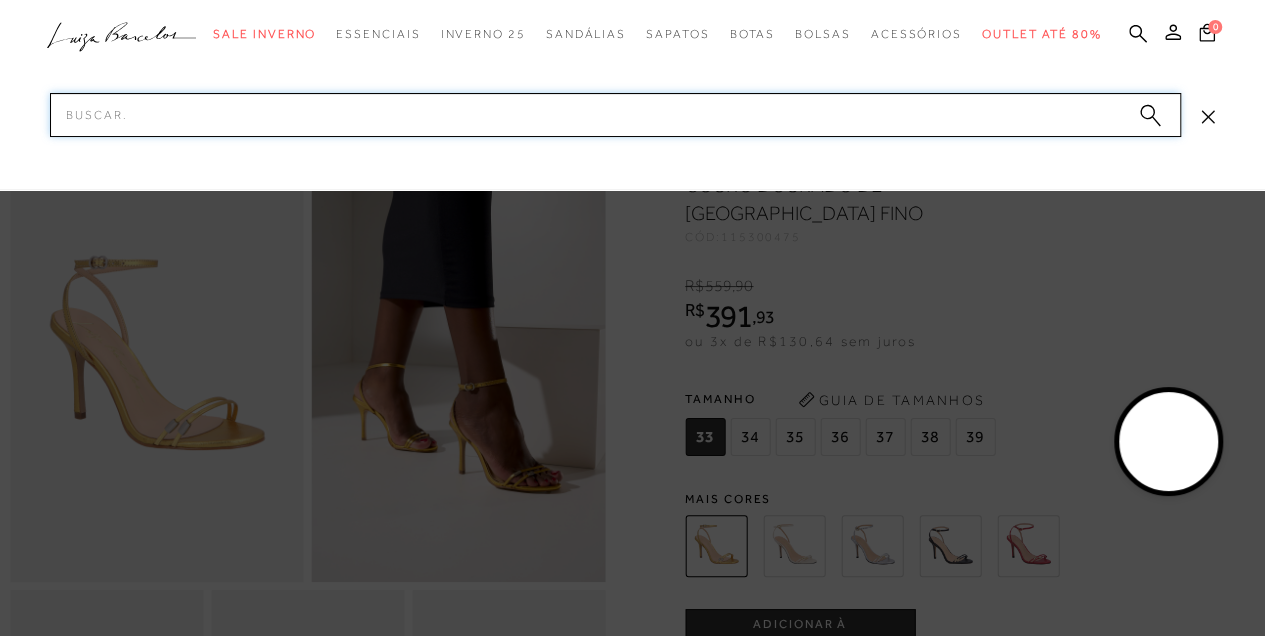 click on "Pesquisar" at bounding box center (615, 115) 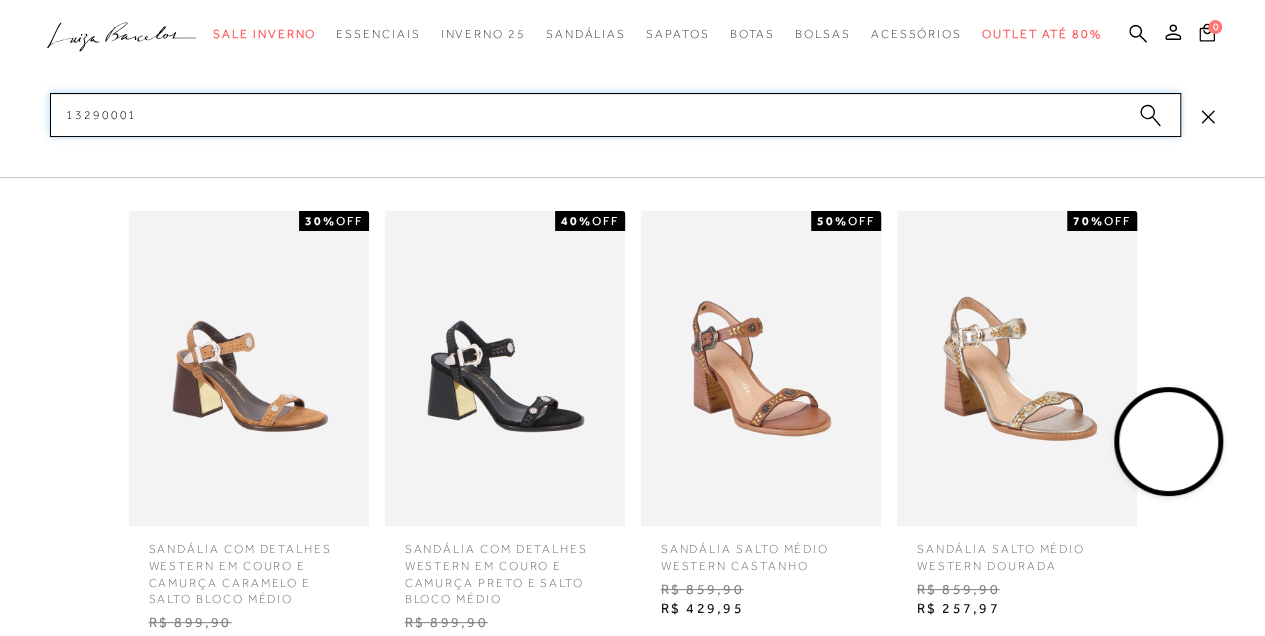 scroll, scrollTop: 66, scrollLeft: 0, axis: vertical 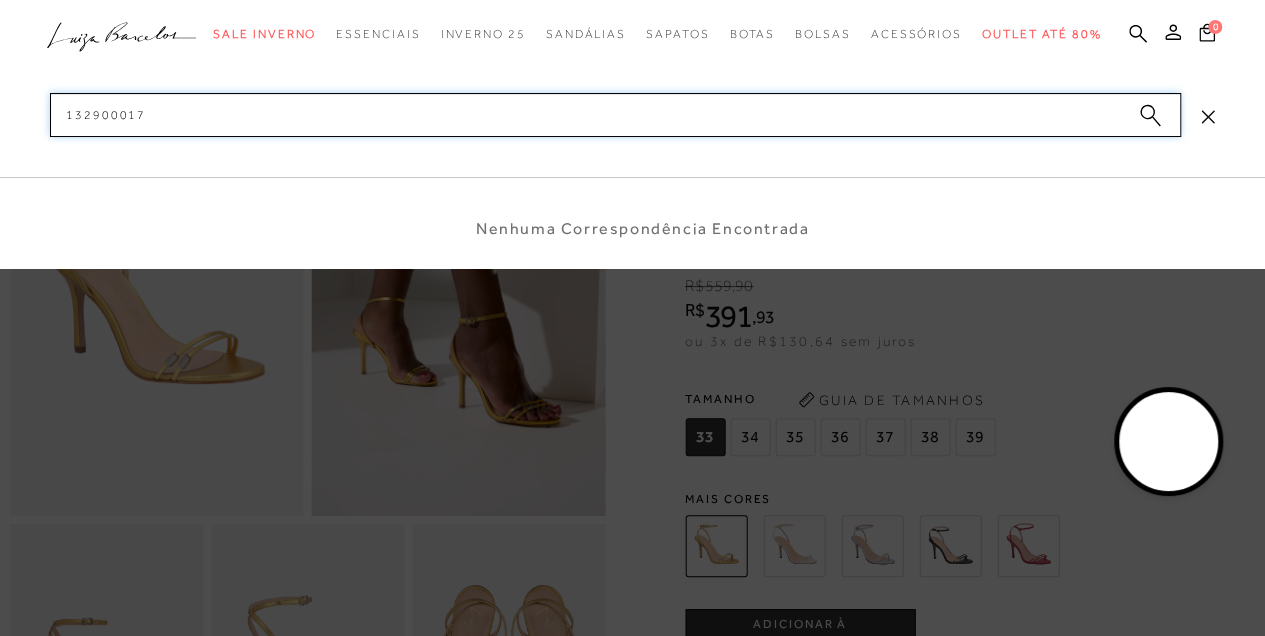type on "13290001" 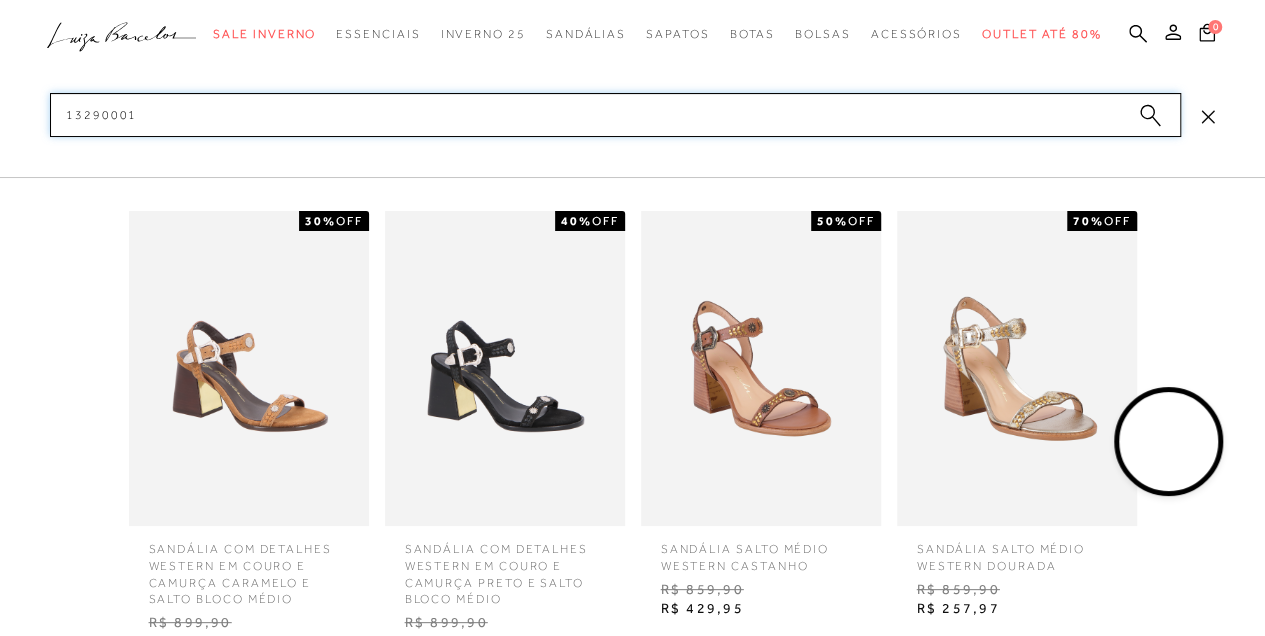 type 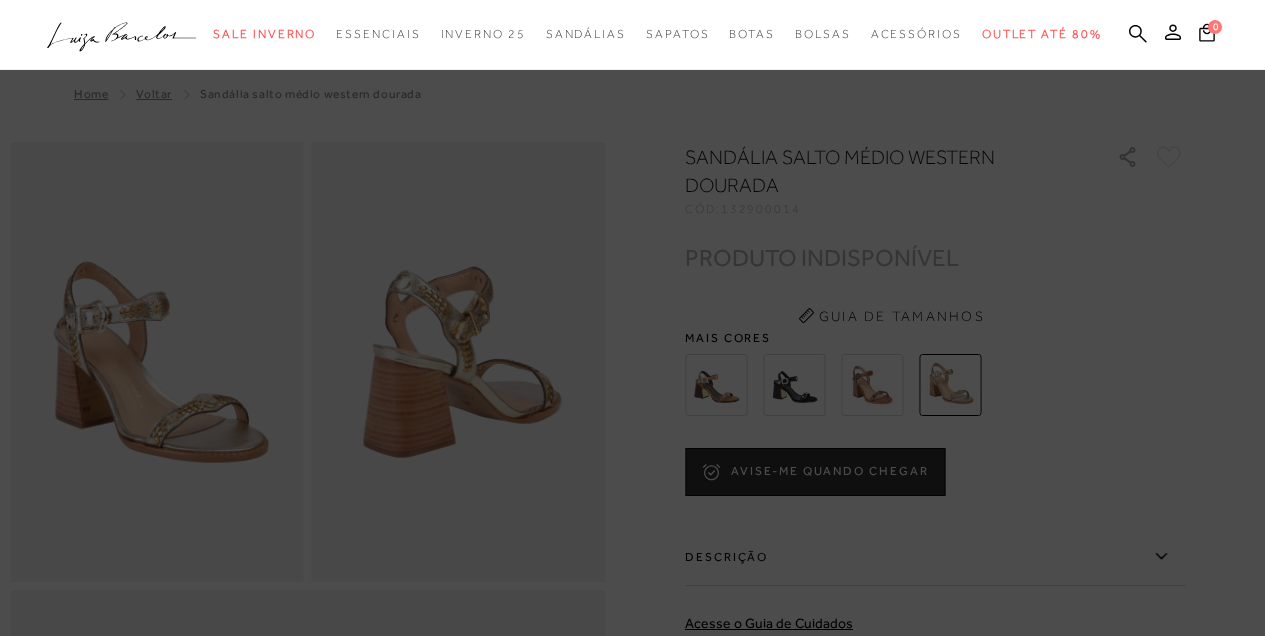 scroll, scrollTop: 0, scrollLeft: 0, axis: both 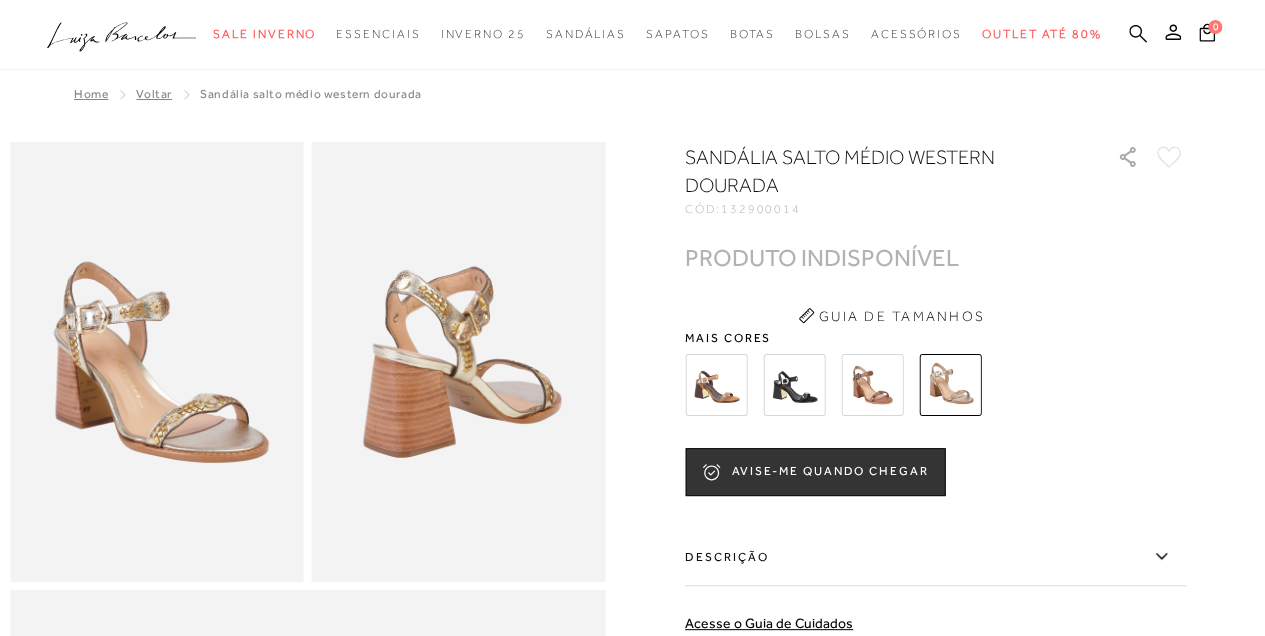 click 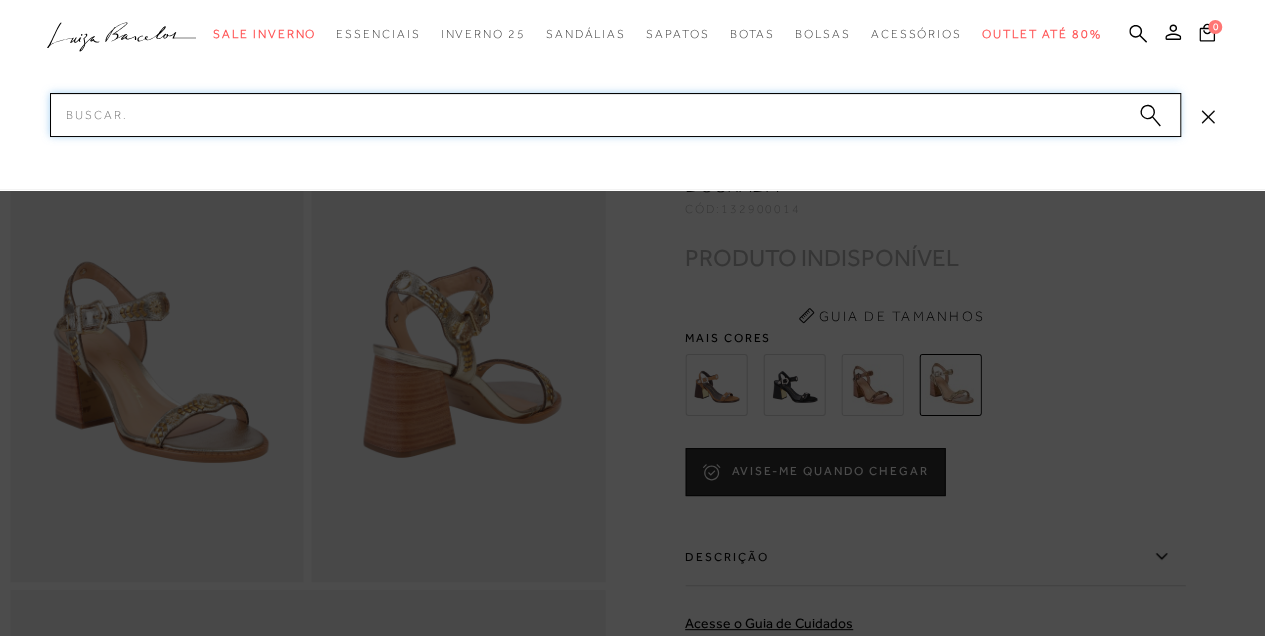 click on "Pesquisar" at bounding box center [615, 115] 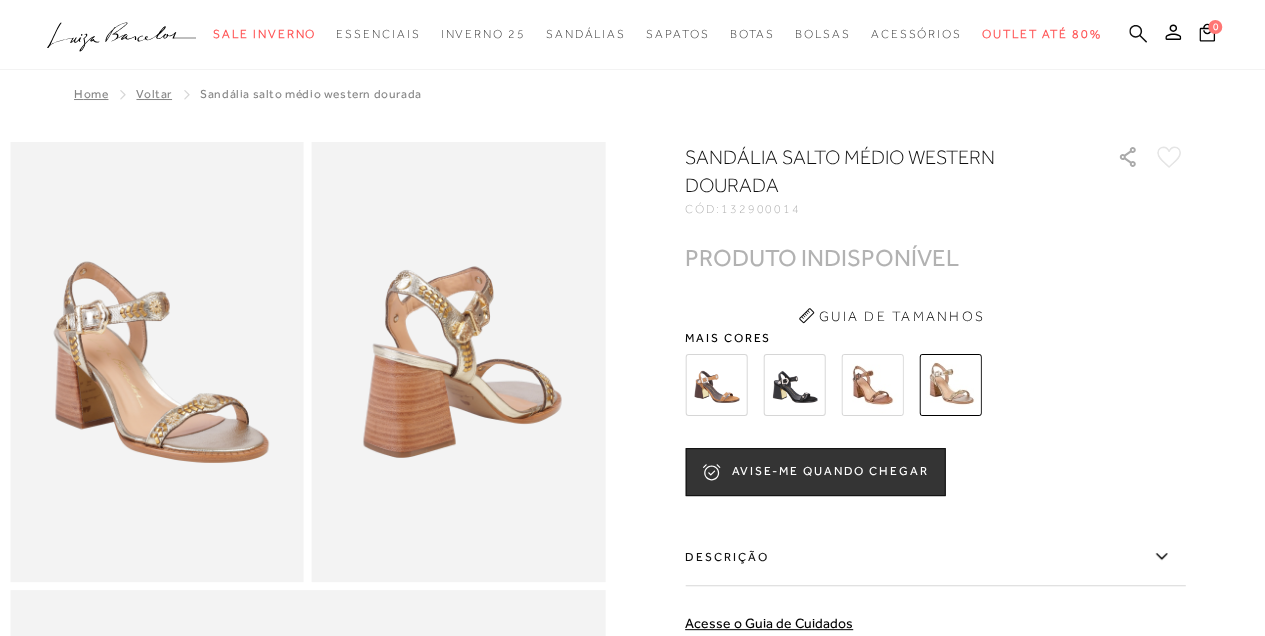 click 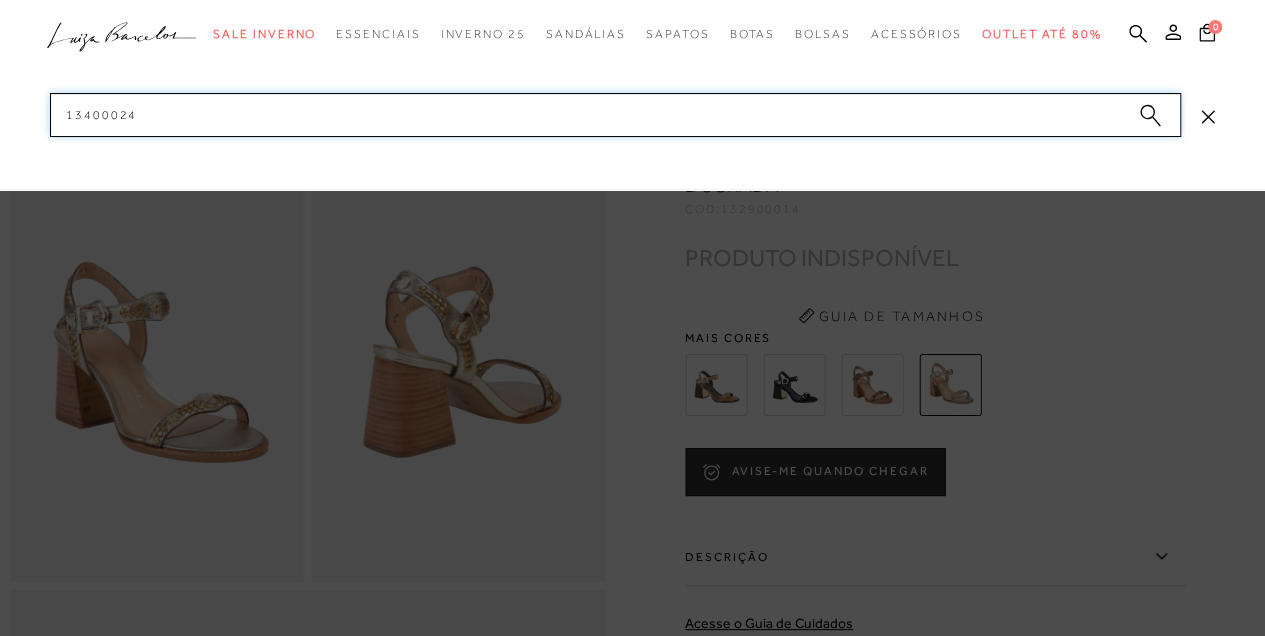 click on "13400024" at bounding box center (615, 115) 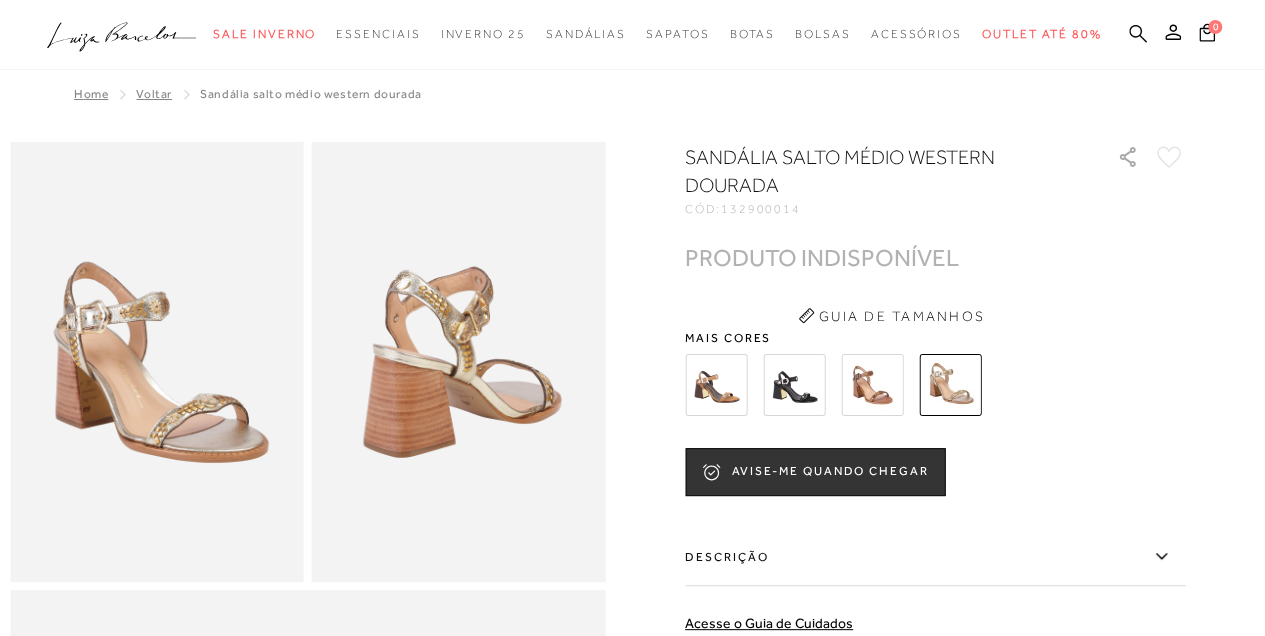 click 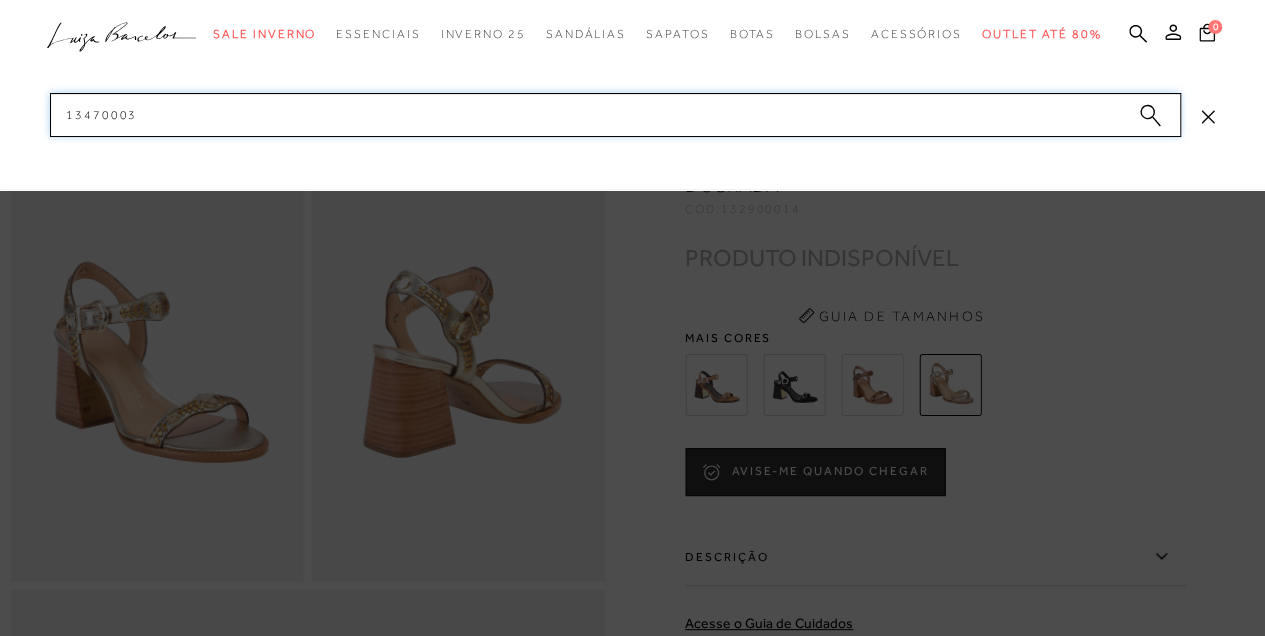 click on "13470003" at bounding box center [615, 115] 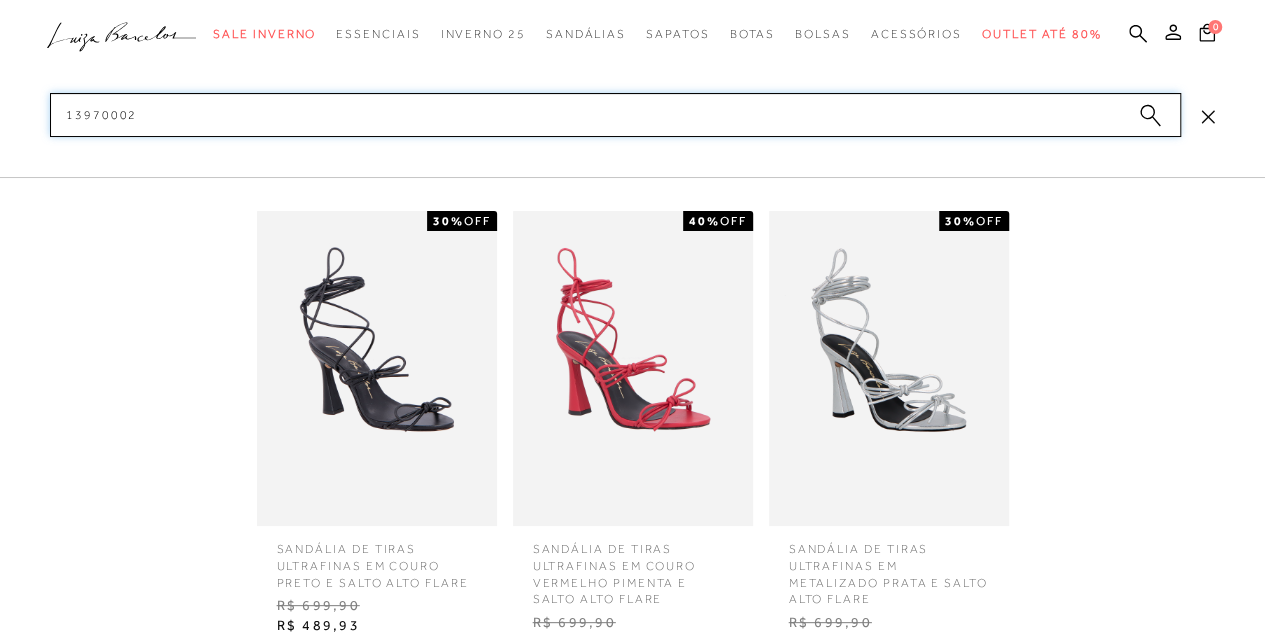 type on "13970002" 